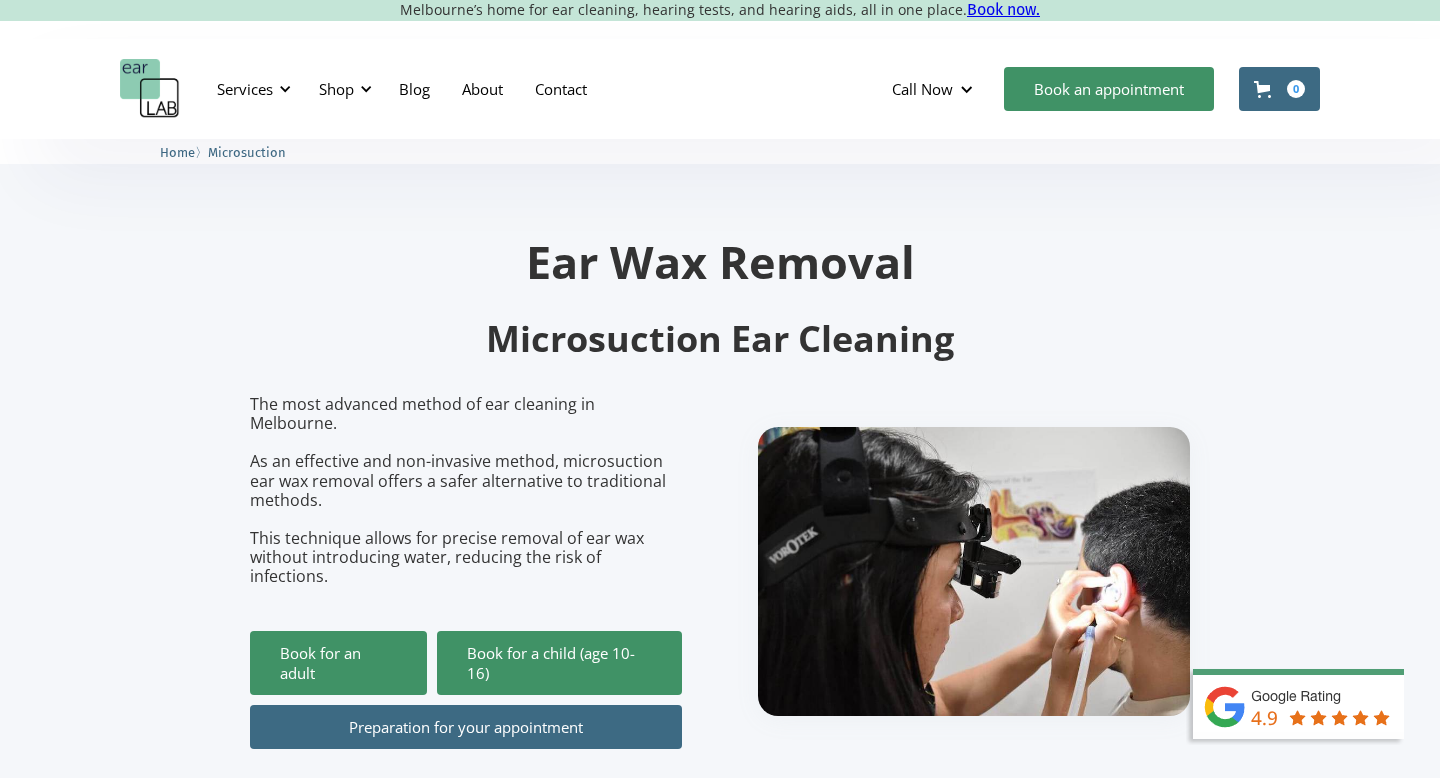 scroll, scrollTop: 0, scrollLeft: 0, axis: both 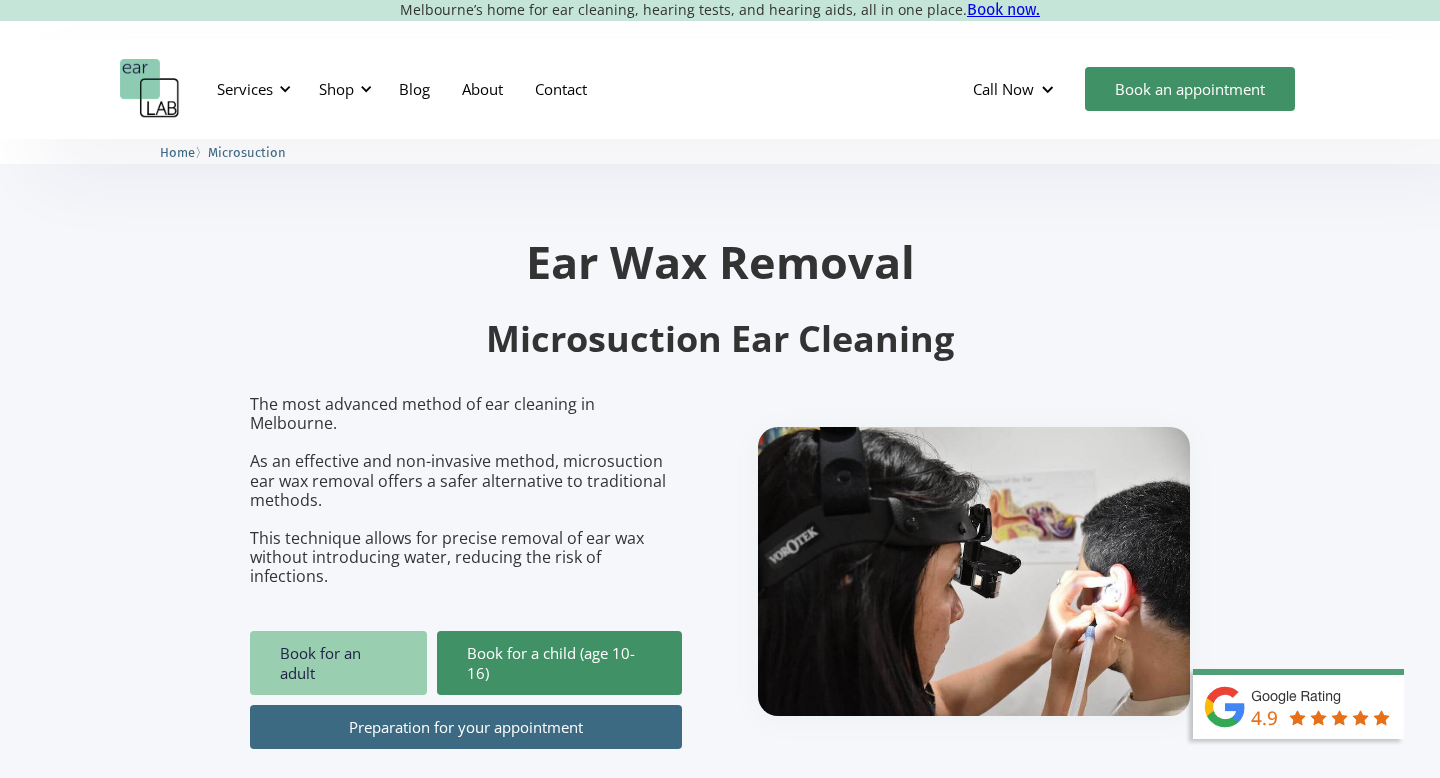 click on "Book for an adult" at bounding box center [338, 663] 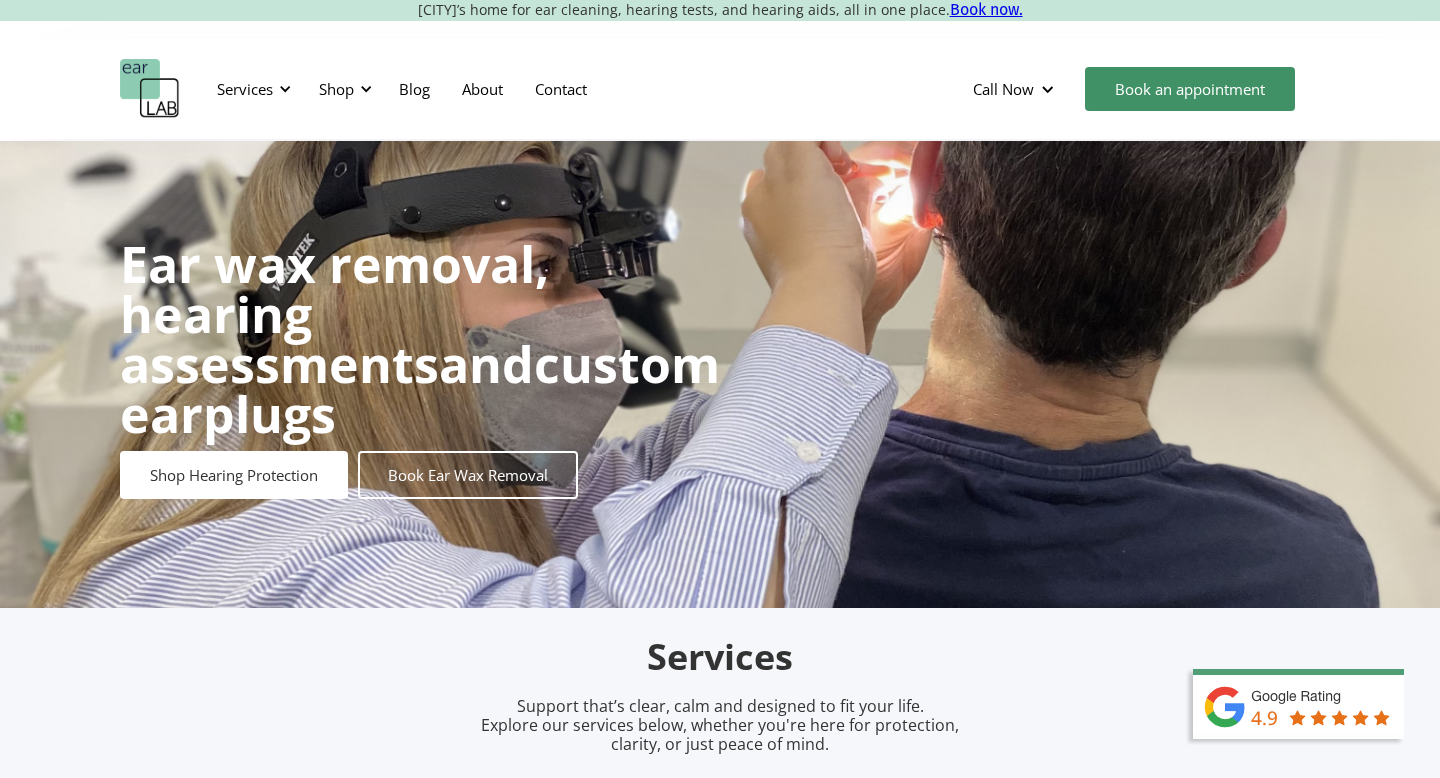 scroll, scrollTop: 0, scrollLeft: 0, axis: both 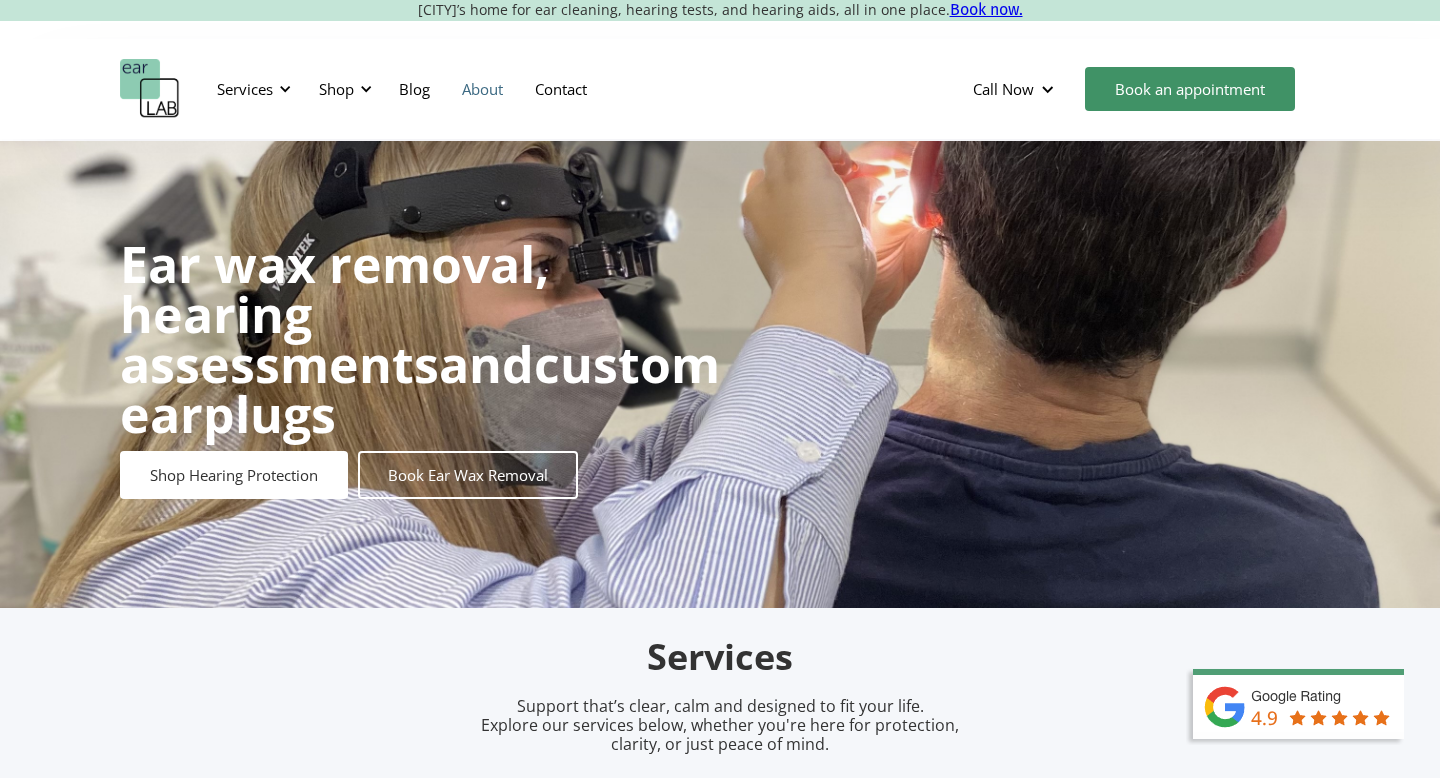 click on "About" at bounding box center (482, 89) 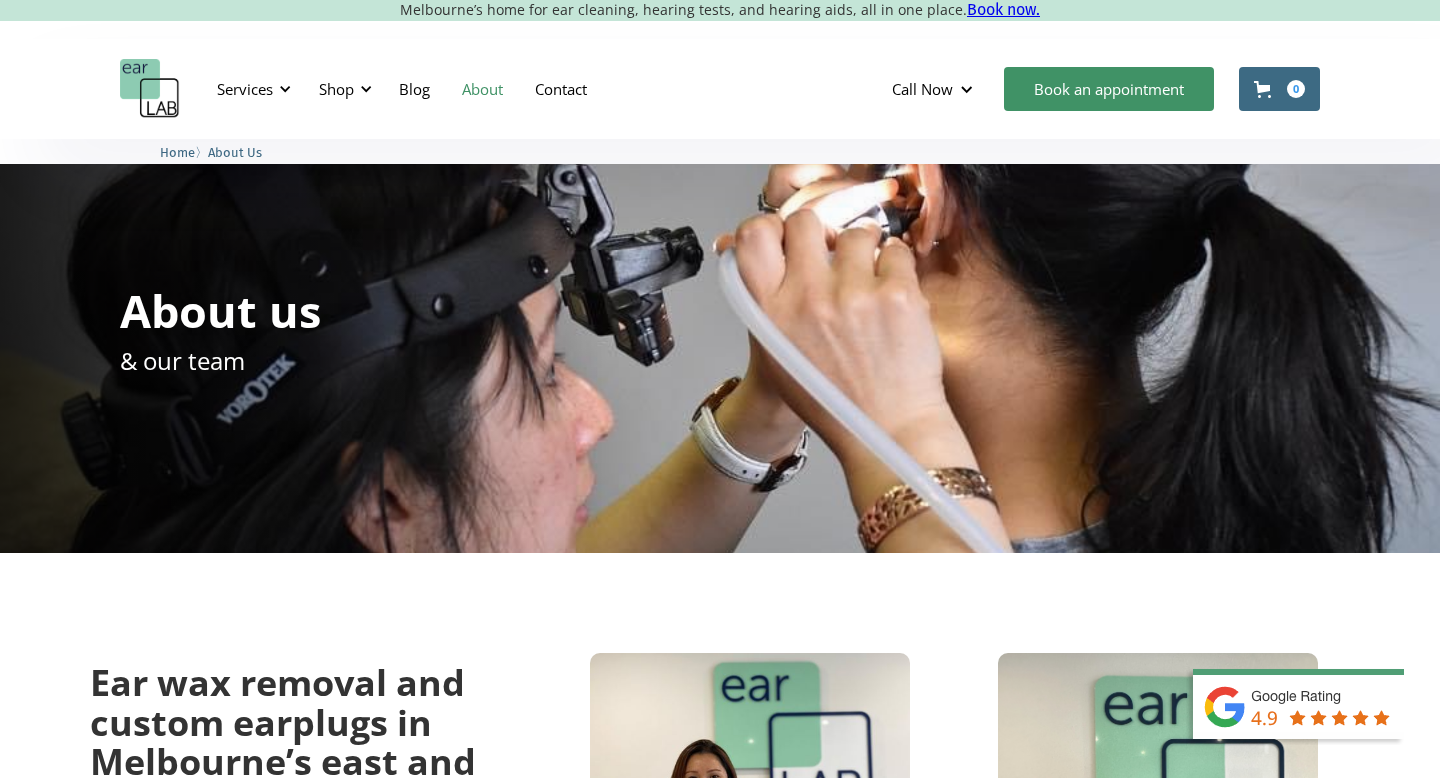 scroll, scrollTop: 0, scrollLeft: 0, axis: both 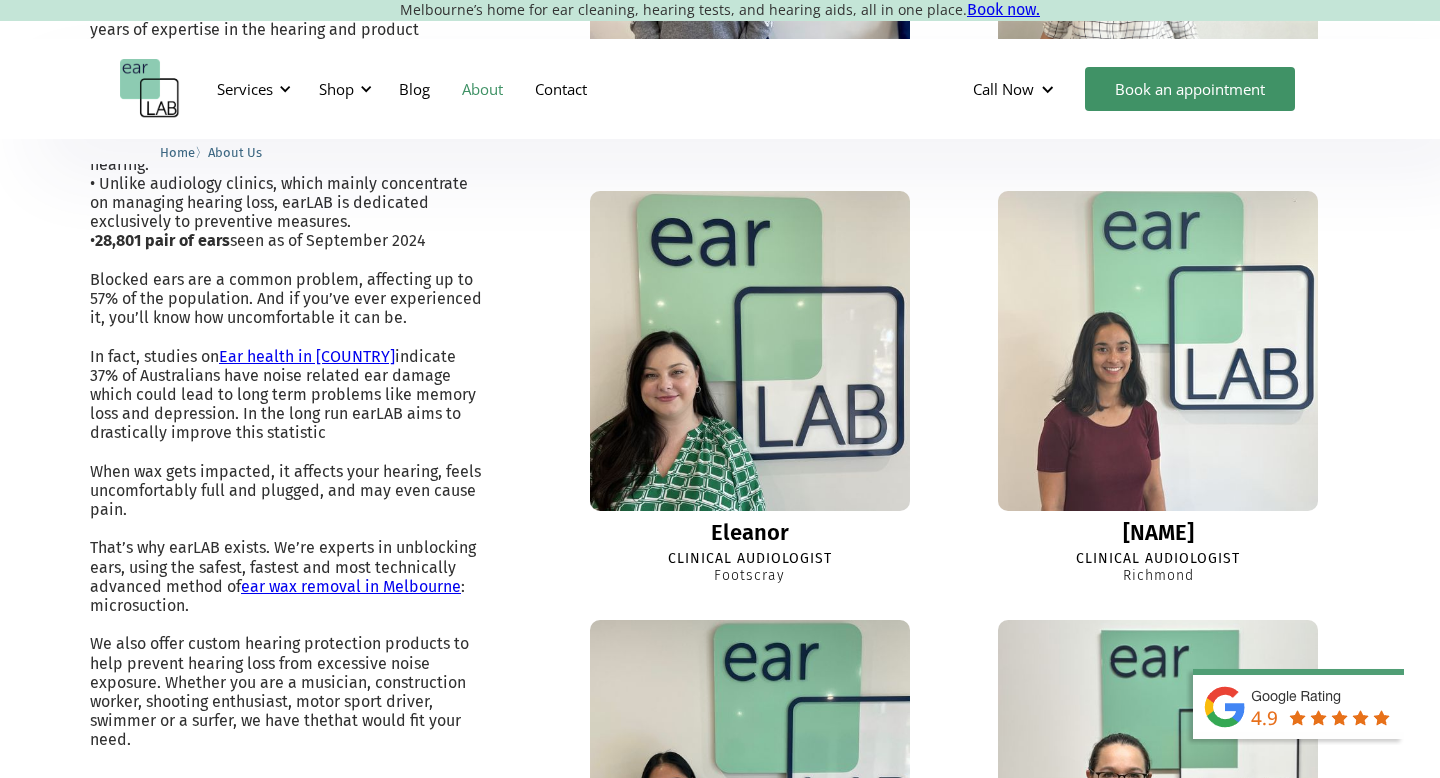 click at bounding box center [1158, 351] 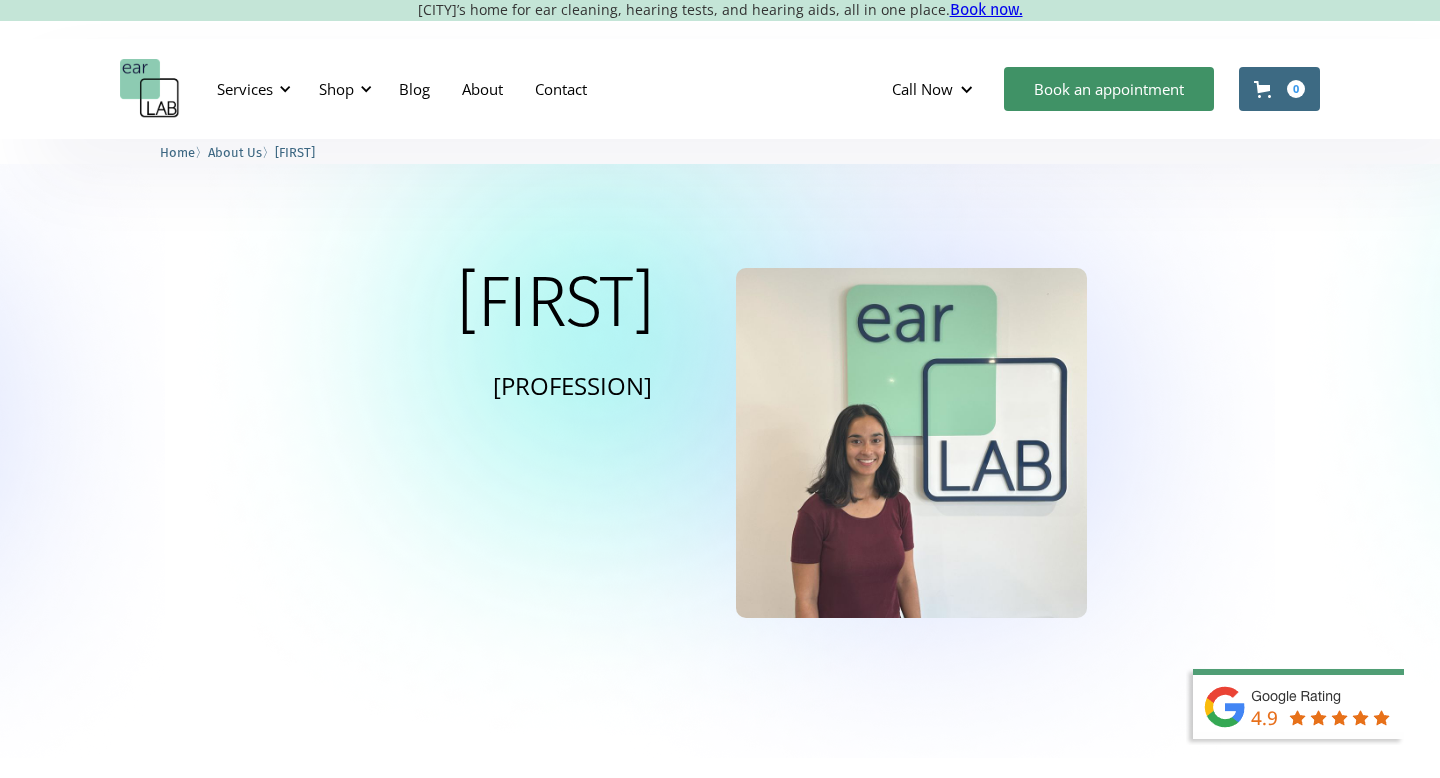 scroll, scrollTop: 0, scrollLeft: 0, axis: both 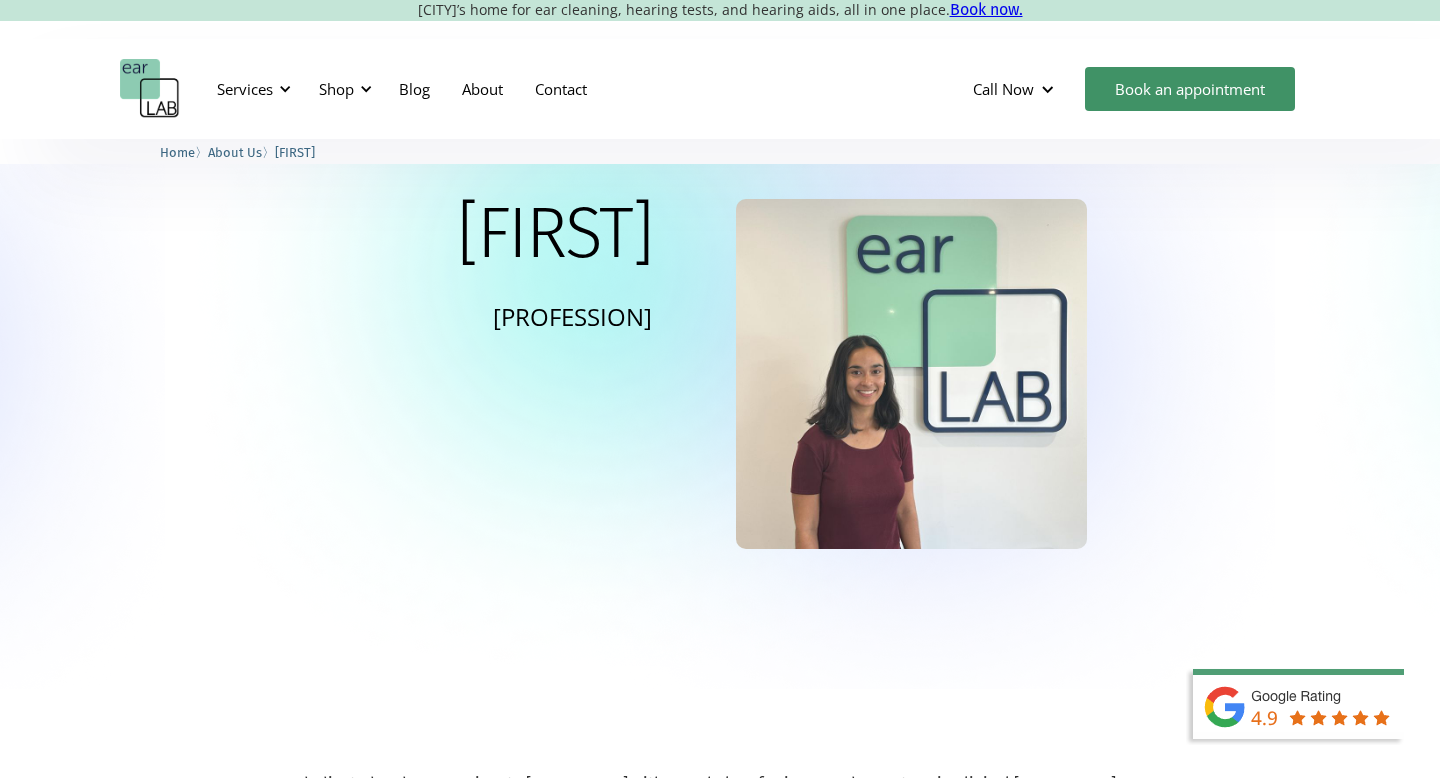 click on "About Us" at bounding box center [235, 152] 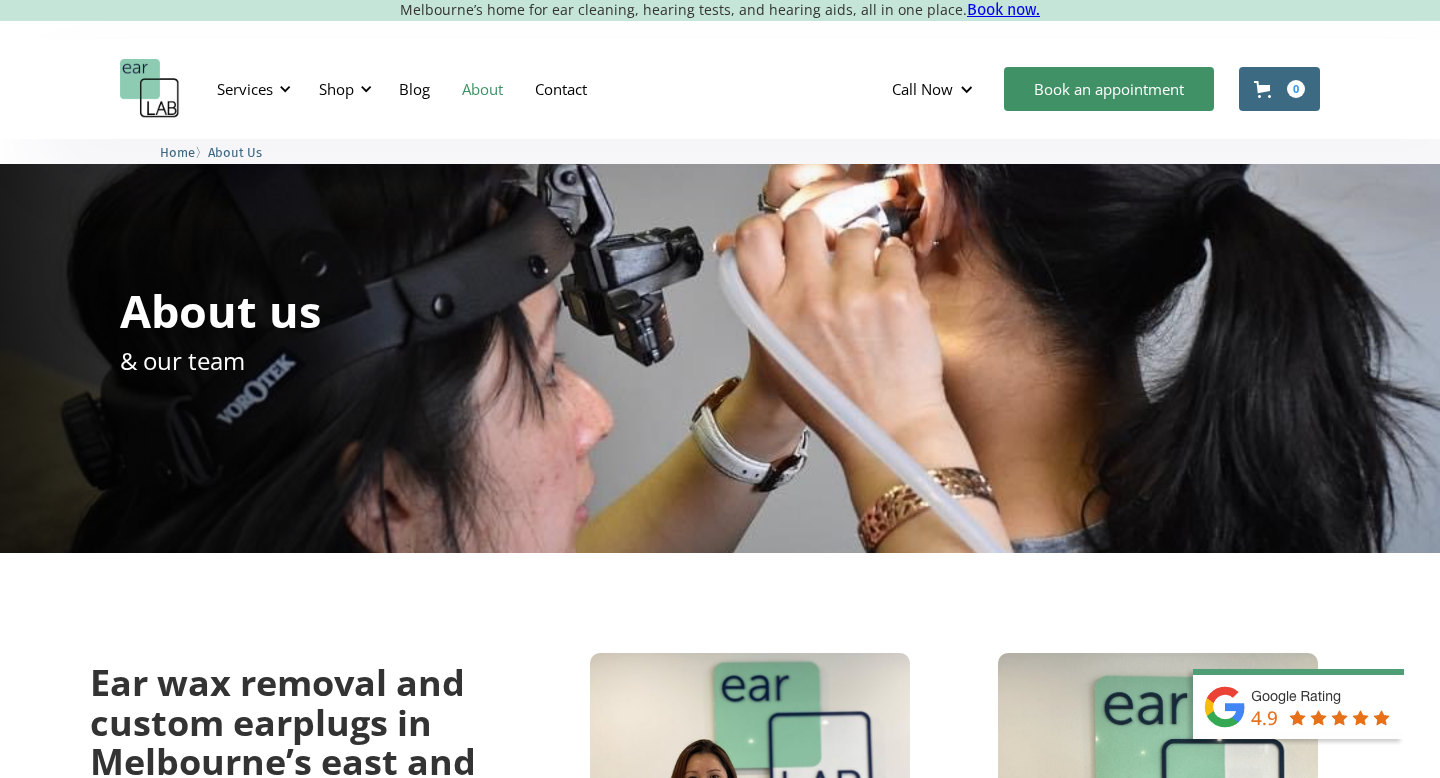 scroll, scrollTop: 0, scrollLeft: 0, axis: both 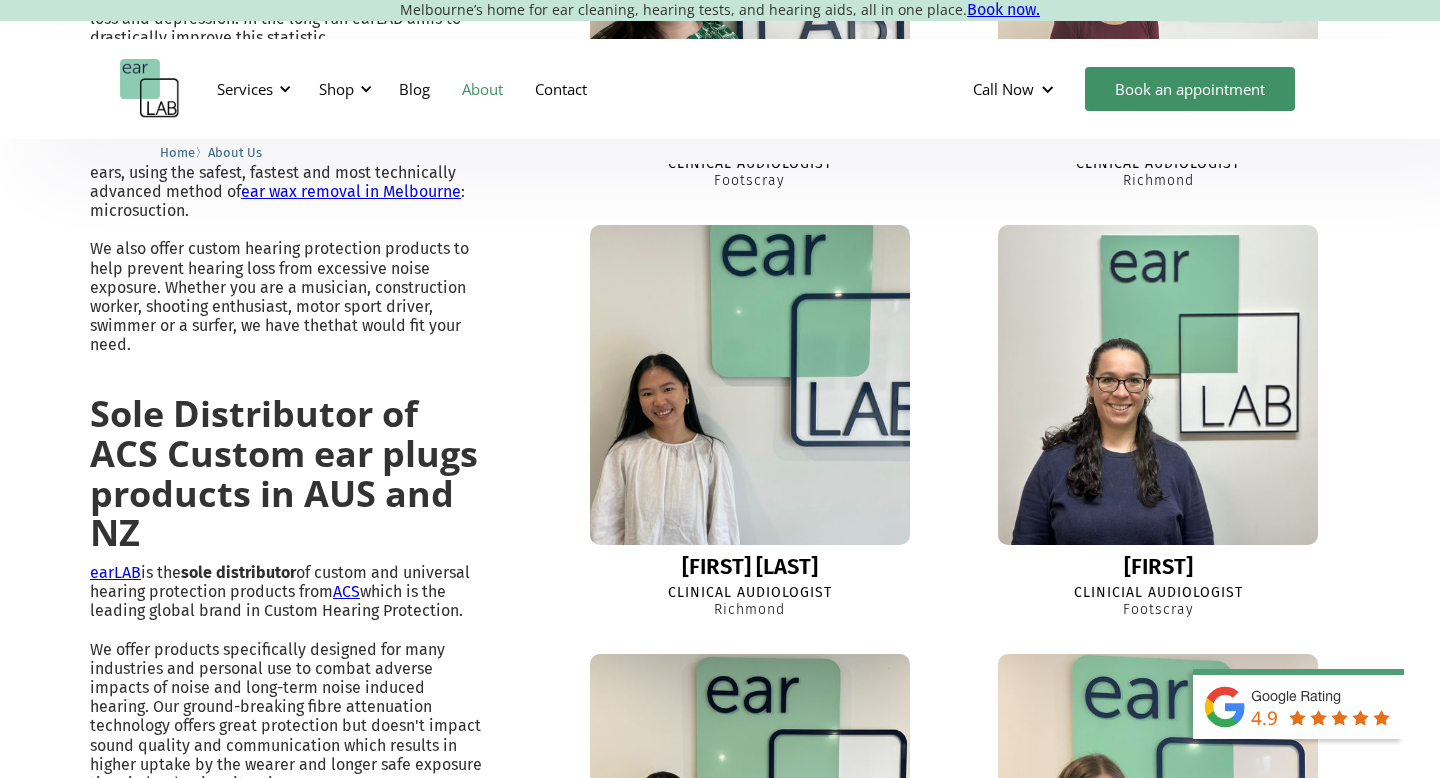 click on "[FIRST] [LAST]" at bounding box center [750, 567] 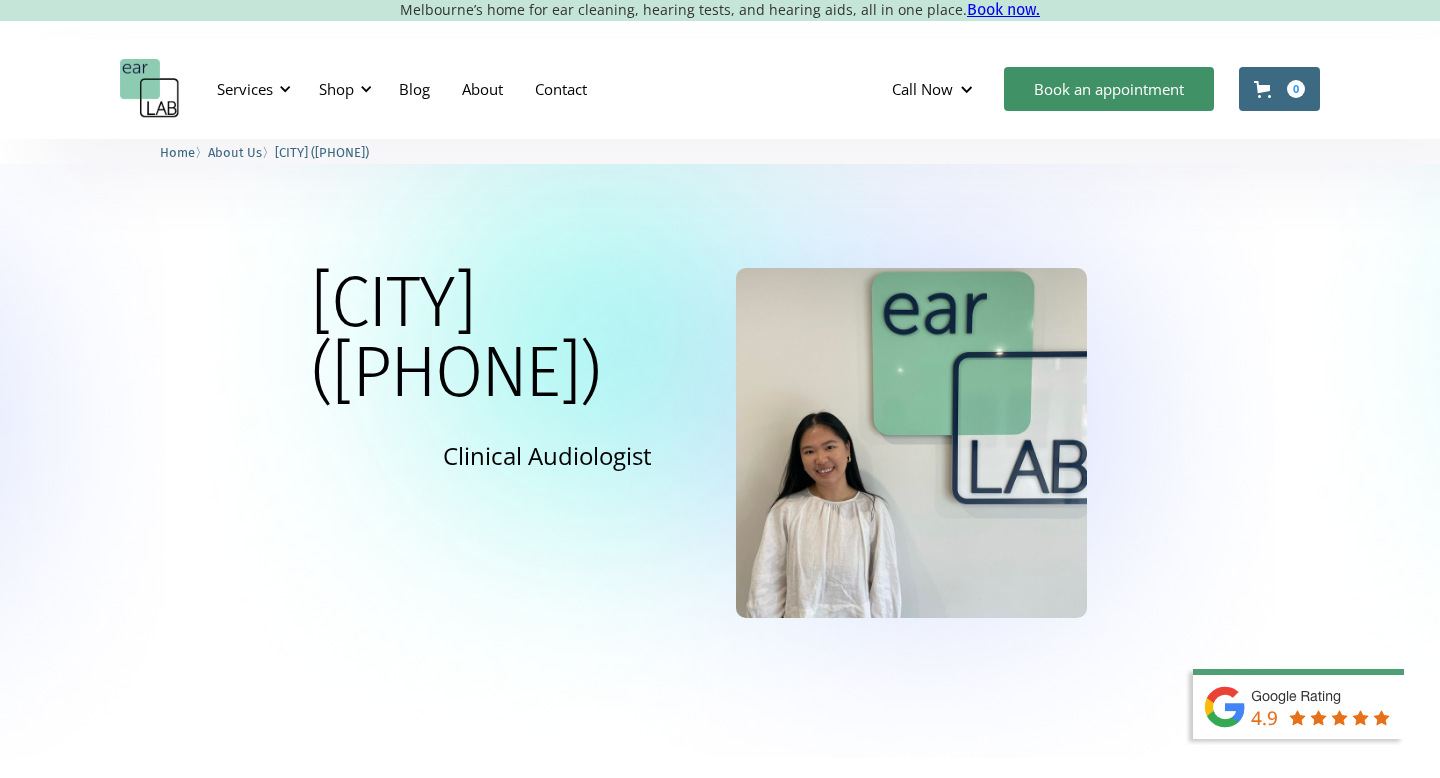 scroll, scrollTop: 0, scrollLeft: 0, axis: both 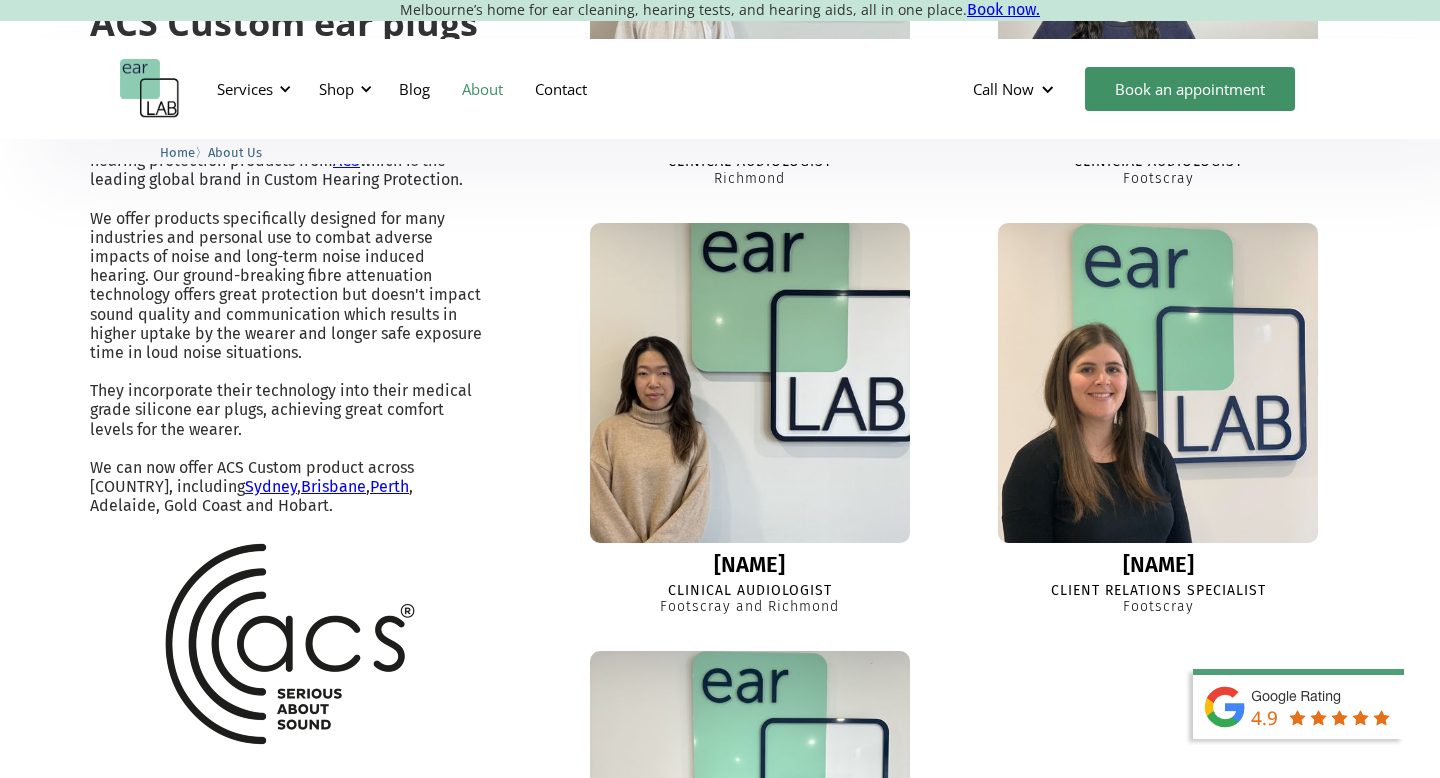 click at bounding box center (750, 383) 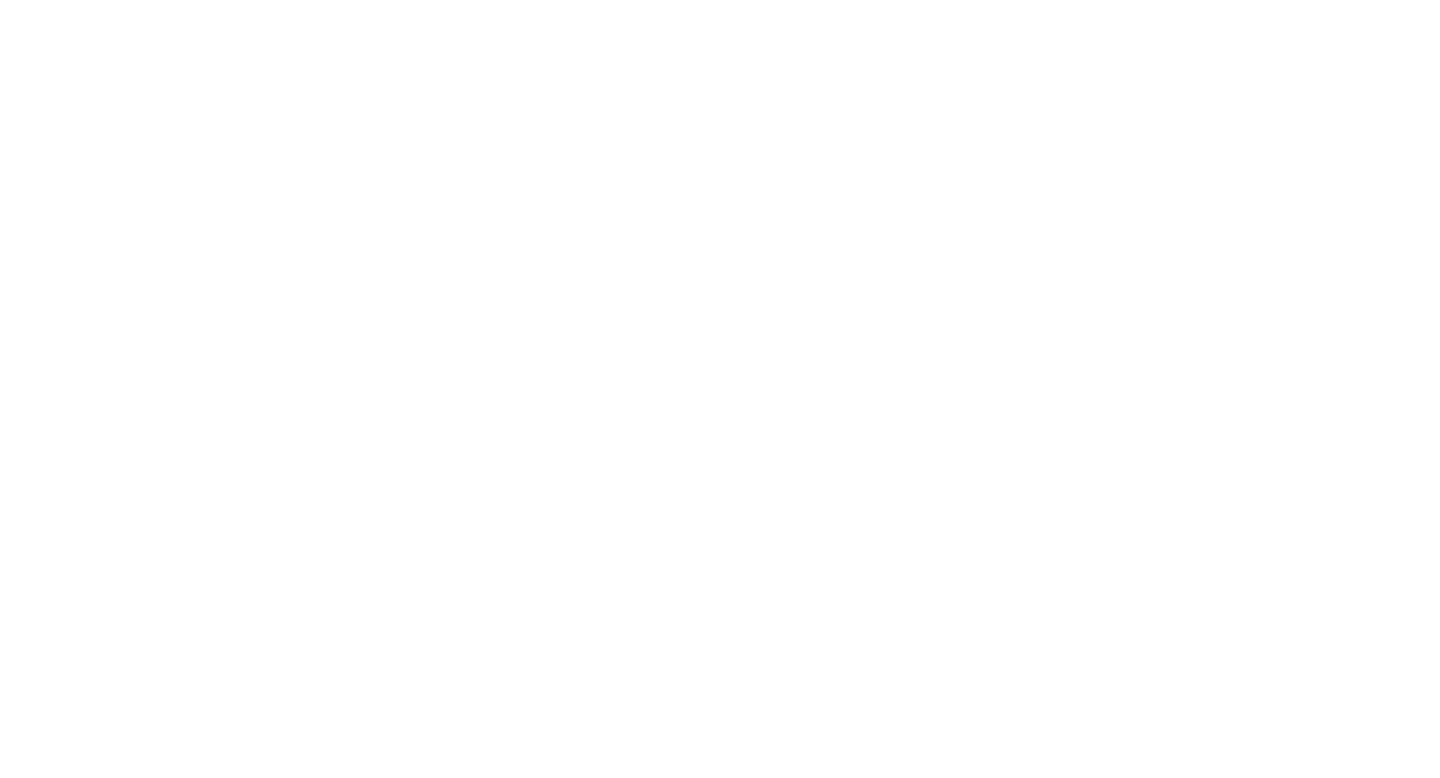 scroll, scrollTop: 0, scrollLeft: 0, axis: both 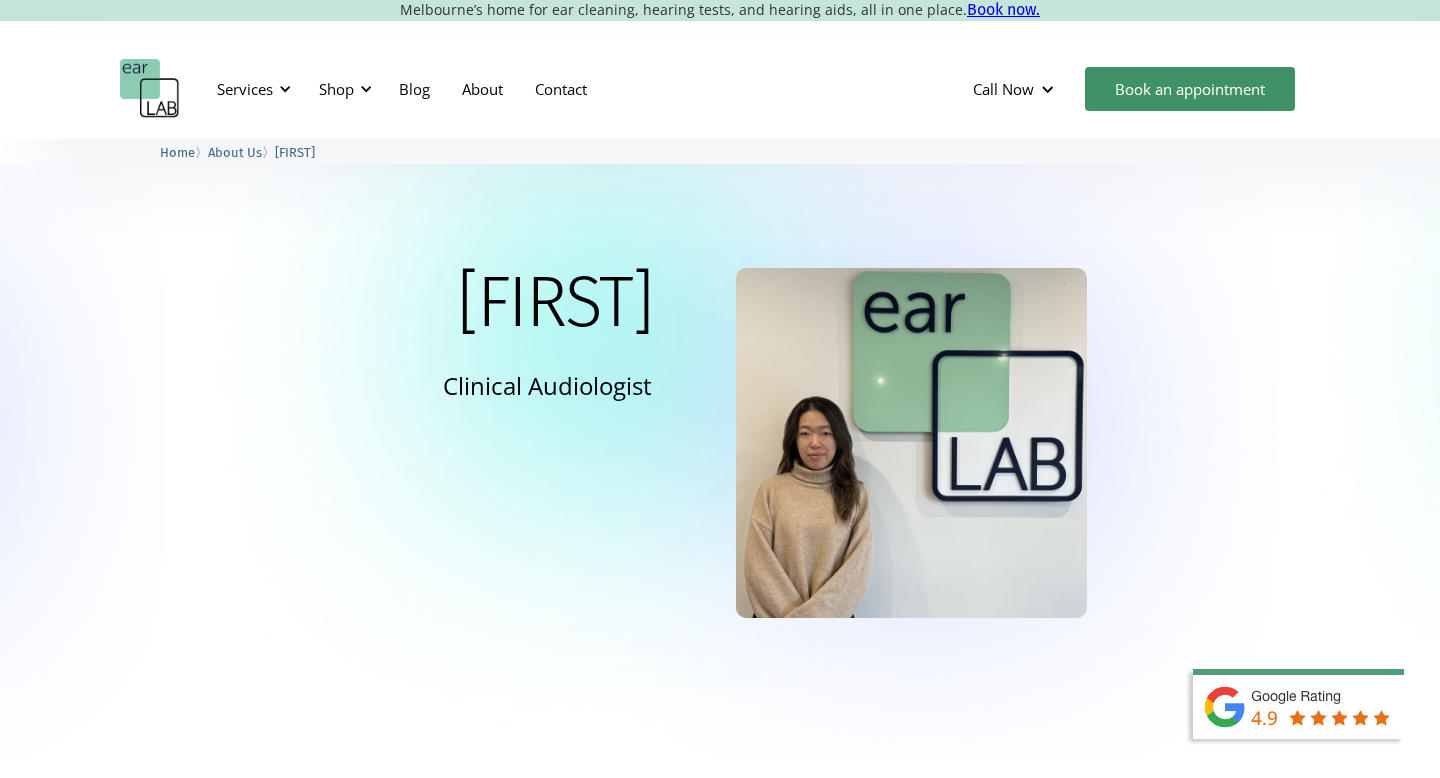 click on "About Us" at bounding box center [235, 152] 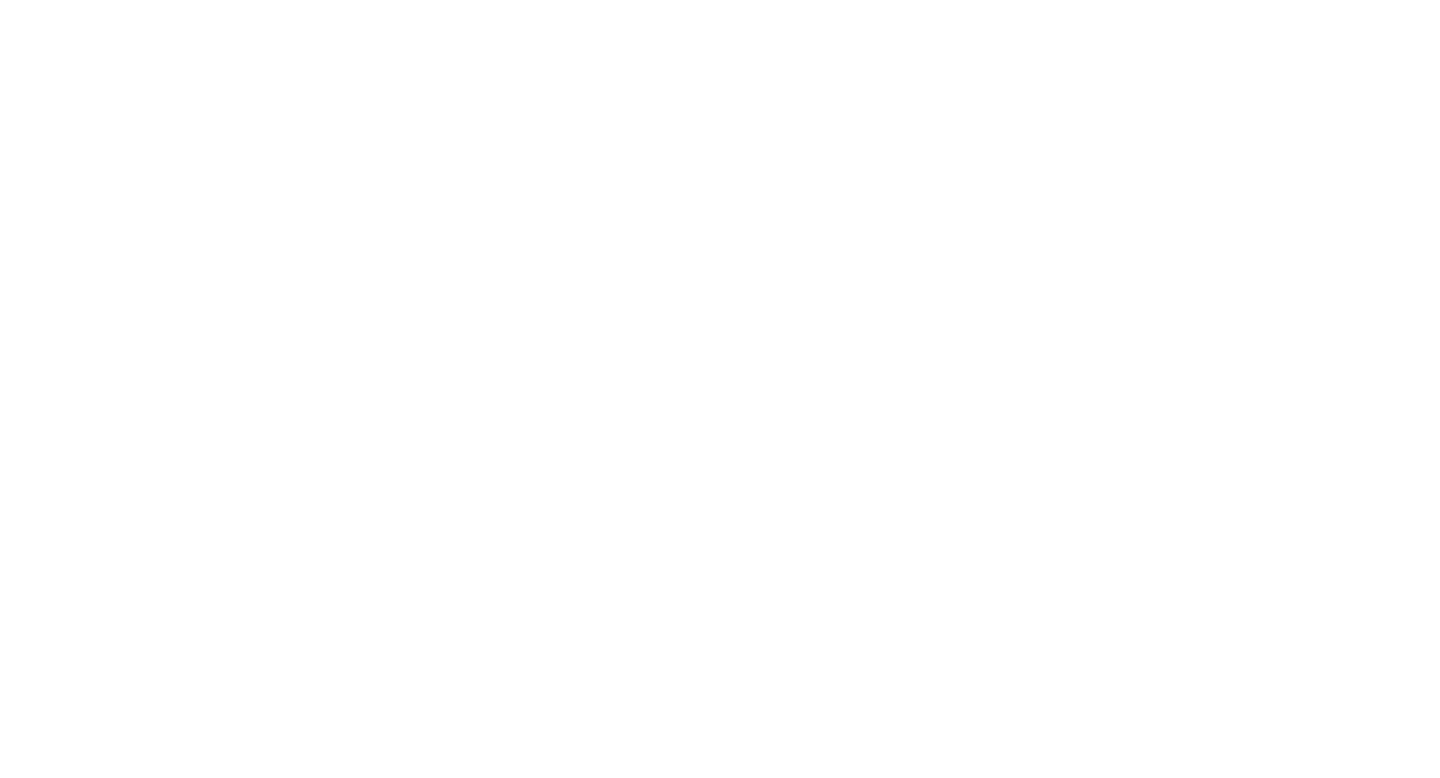 scroll, scrollTop: 0, scrollLeft: 0, axis: both 